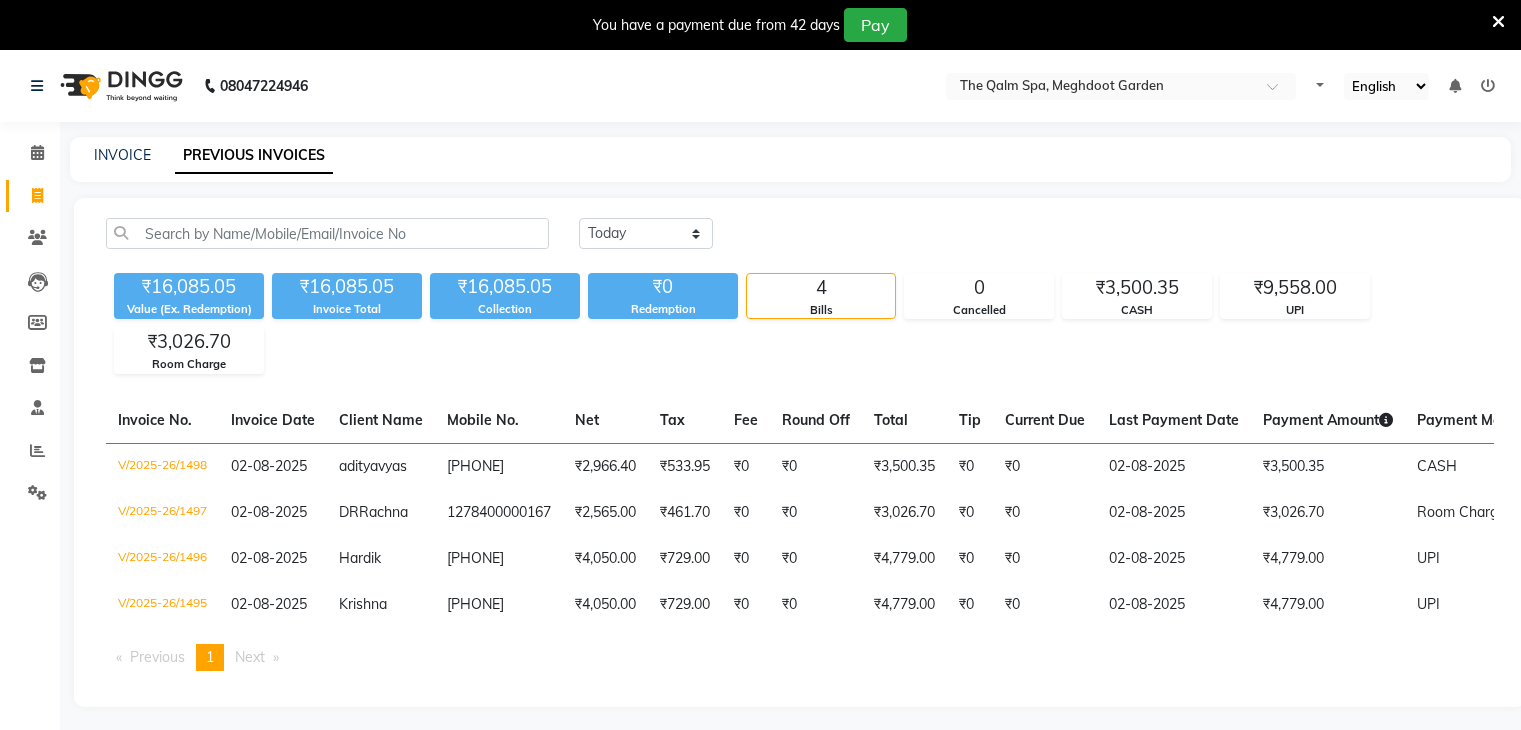 scroll, scrollTop: 0, scrollLeft: 0, axis: both 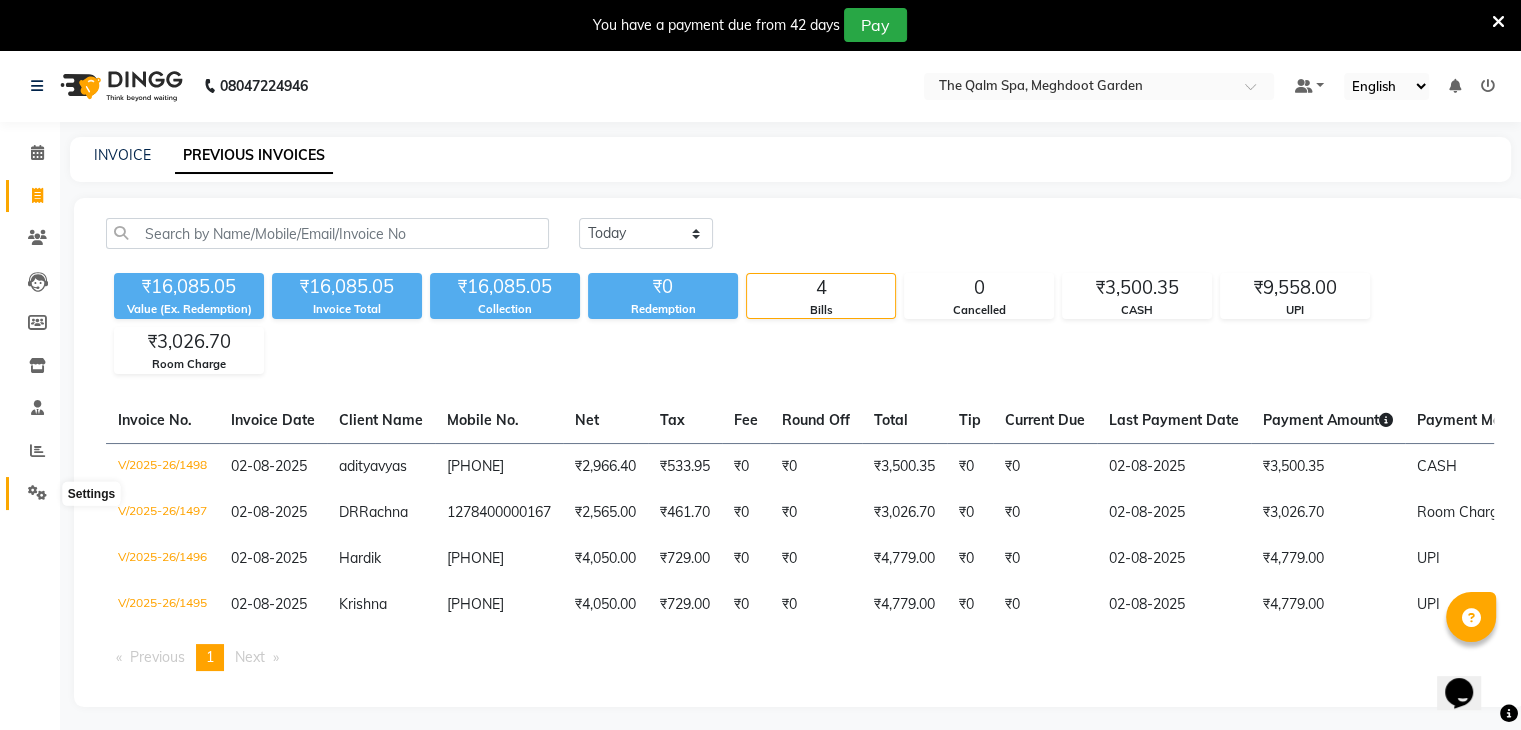 click 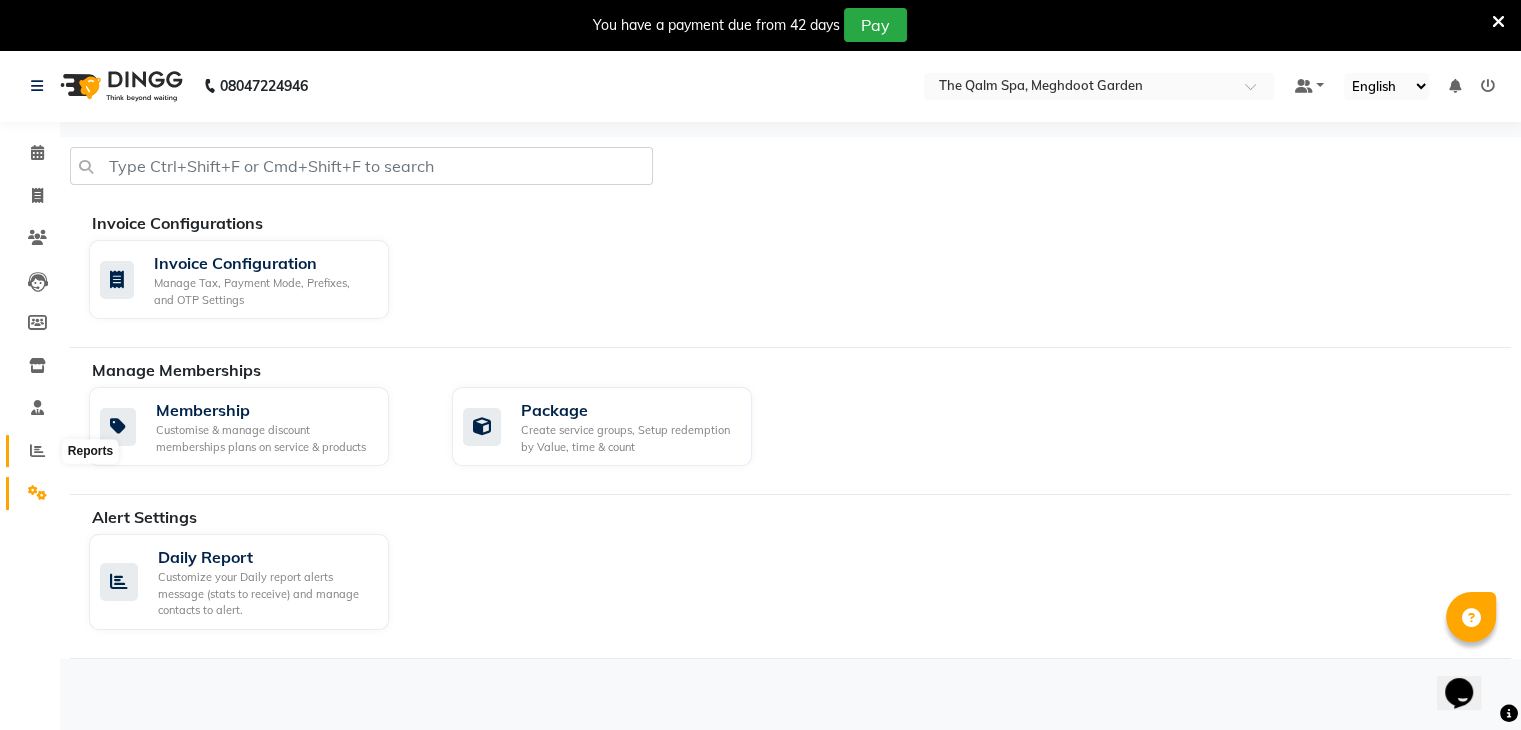 click 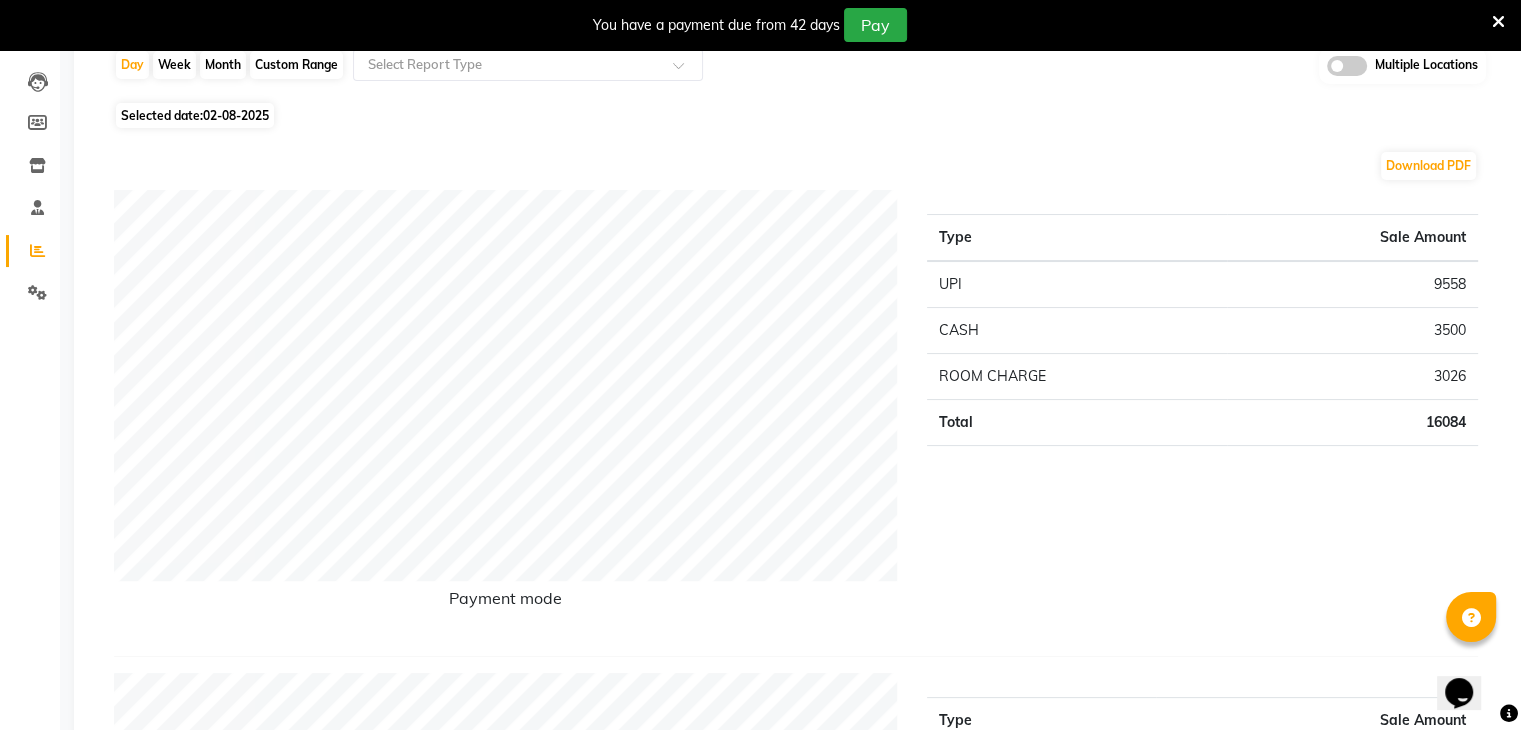 scroll, scrollTop: 0, scrollLeft: 0, axis: both 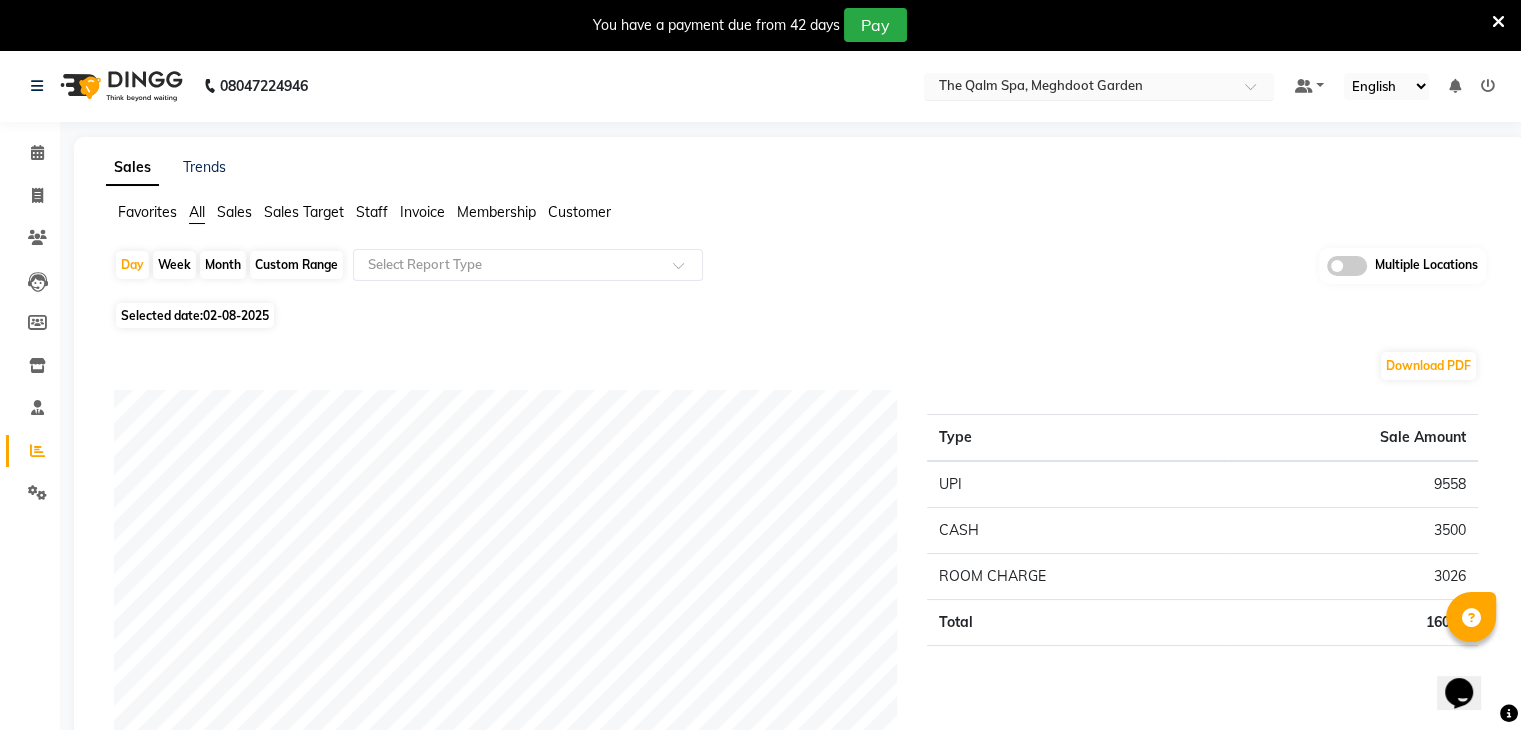 click on "× The Qalm Spa, Meghdoot Garden" at bounding box center (1040, 86) 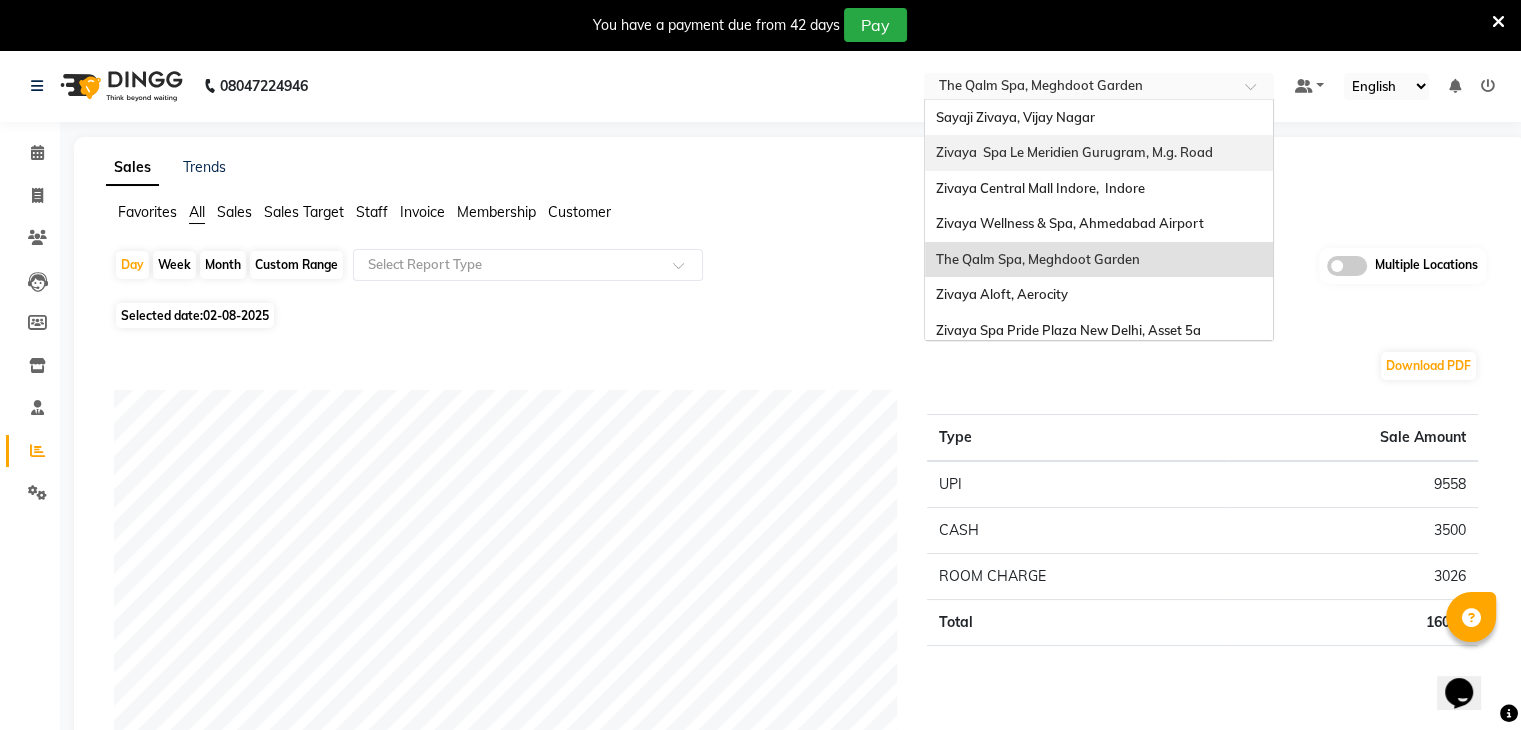 click on "Zivaya  Spa Le Meridien Gurugram, M.g. Road" at bounding box center [1073, 152] 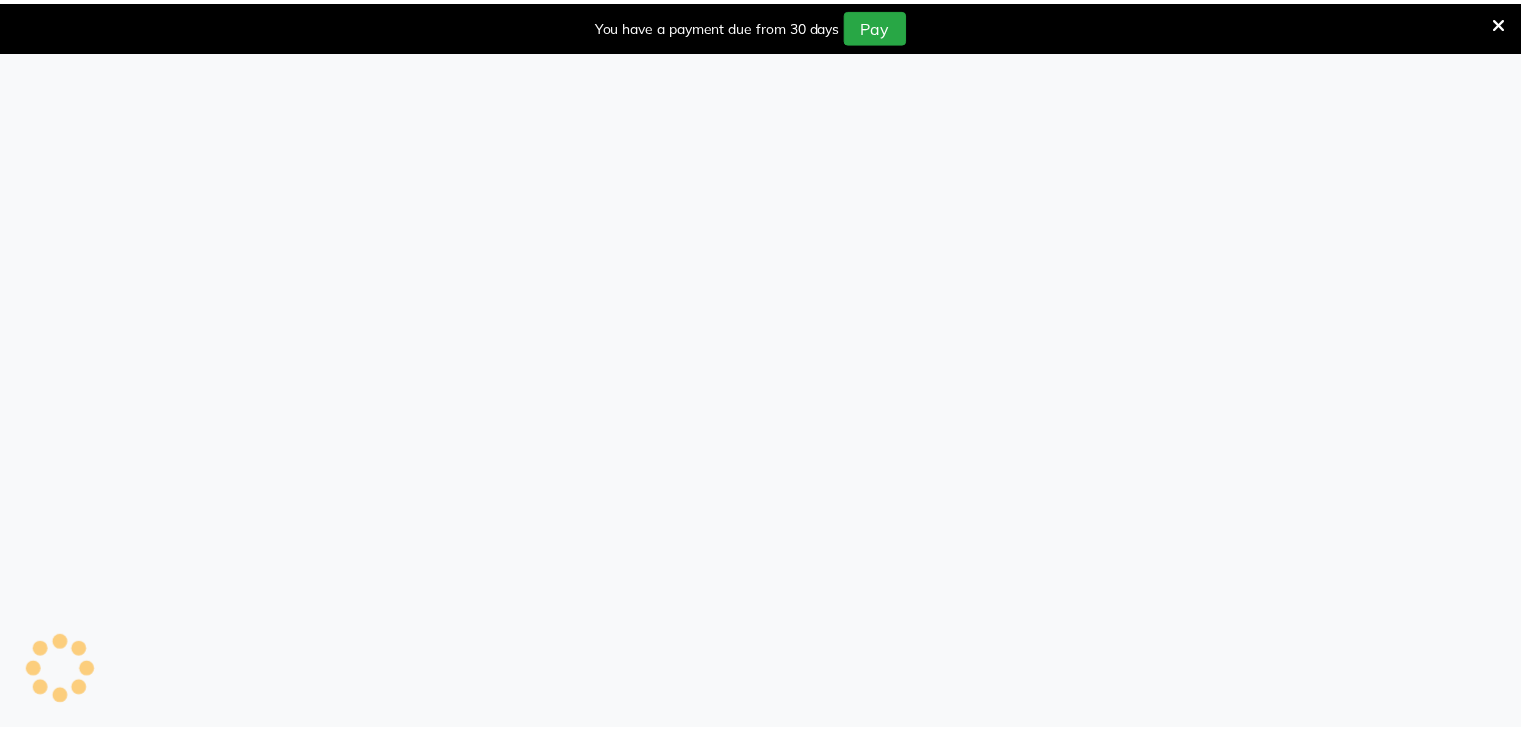 scroll, scrollTop: 0, scrollLeft: 0, axis: both 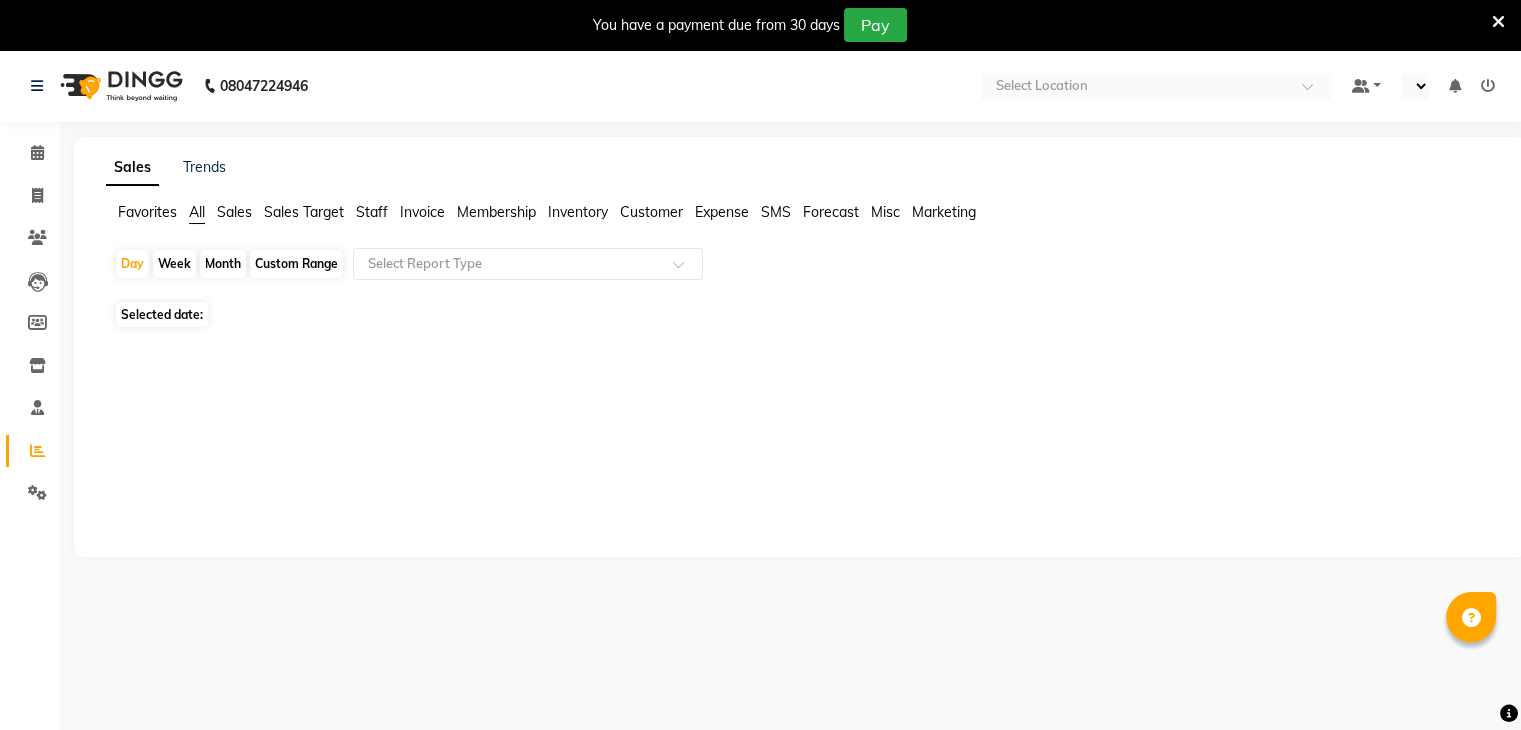 select on "en" 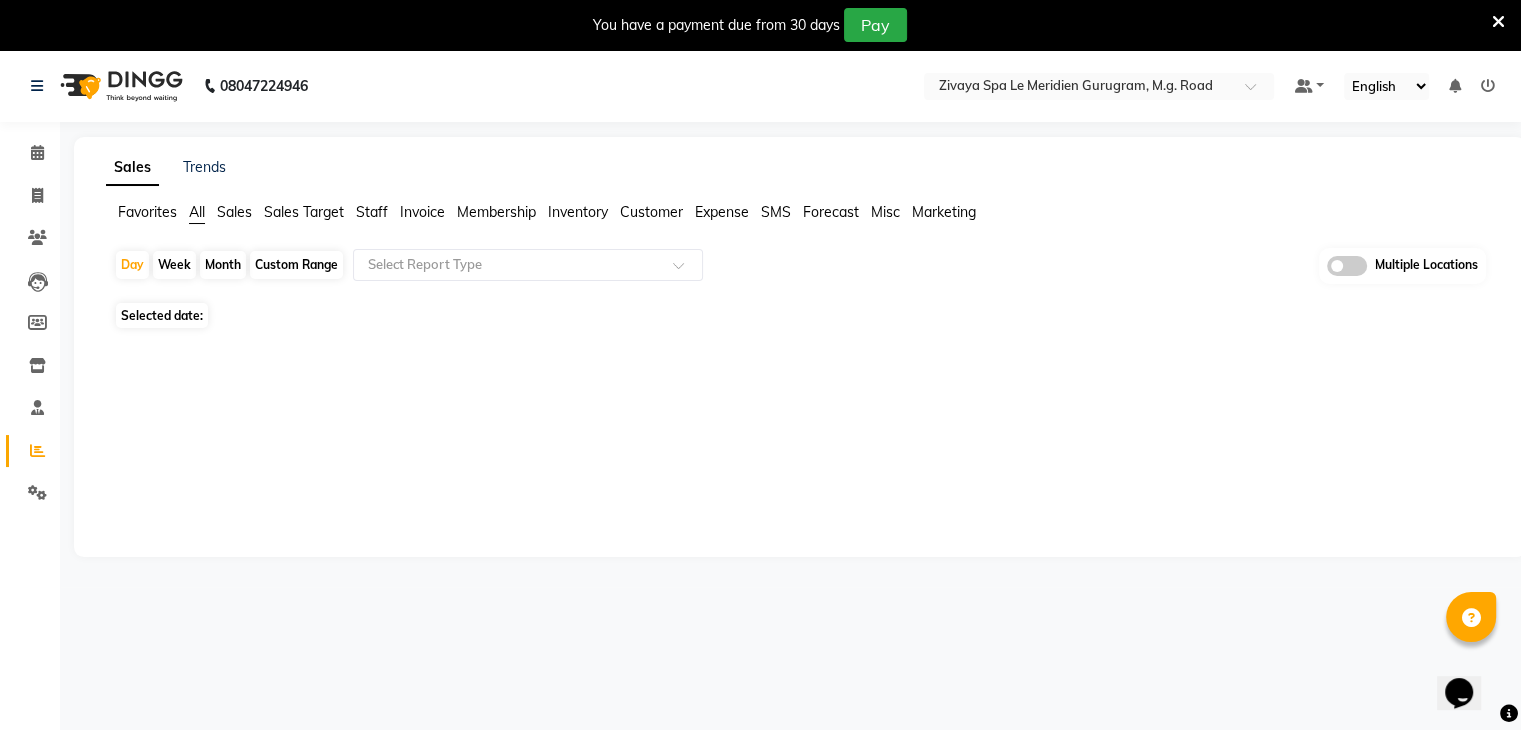scroll, scrollTop: 0, scrollLeft: 0, axis: both 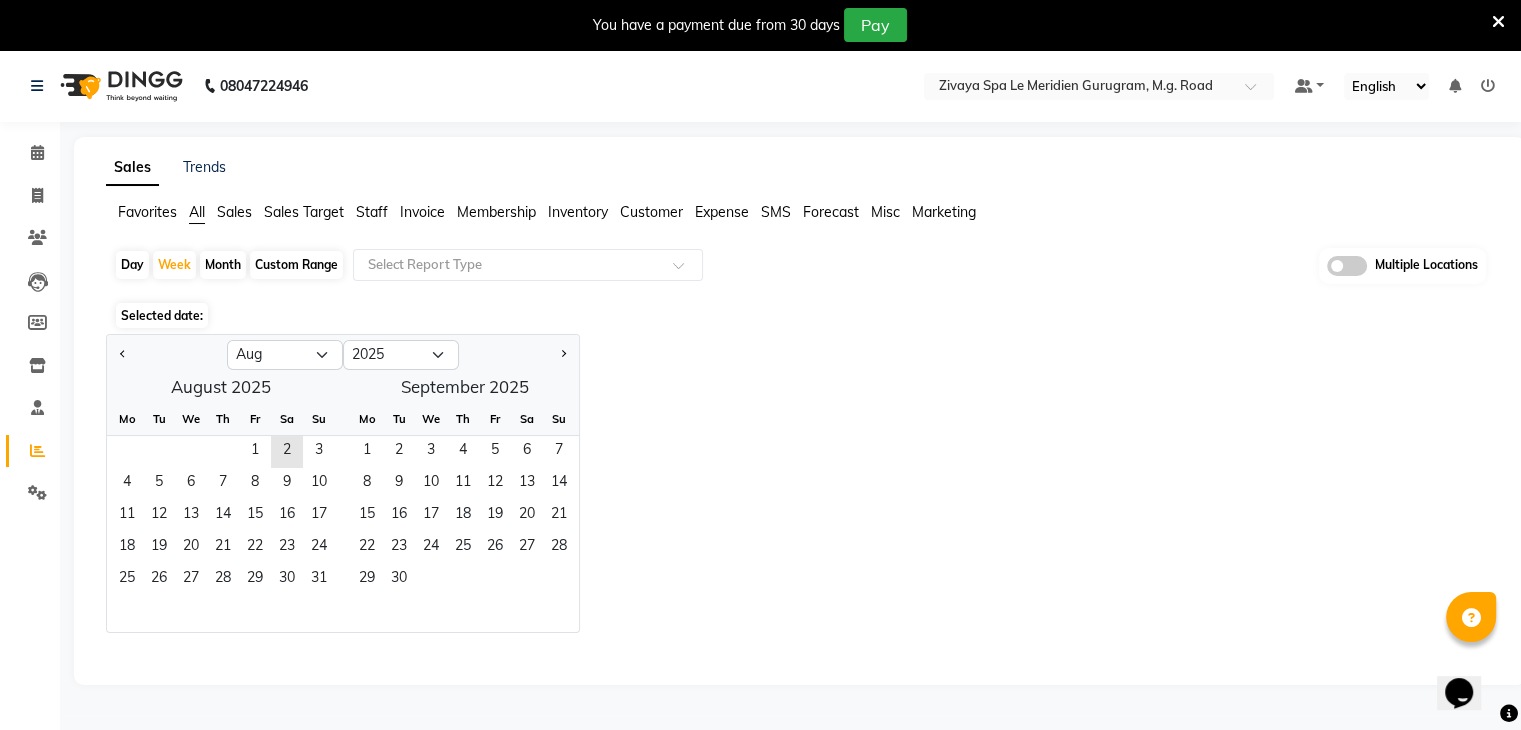 click on "Month" 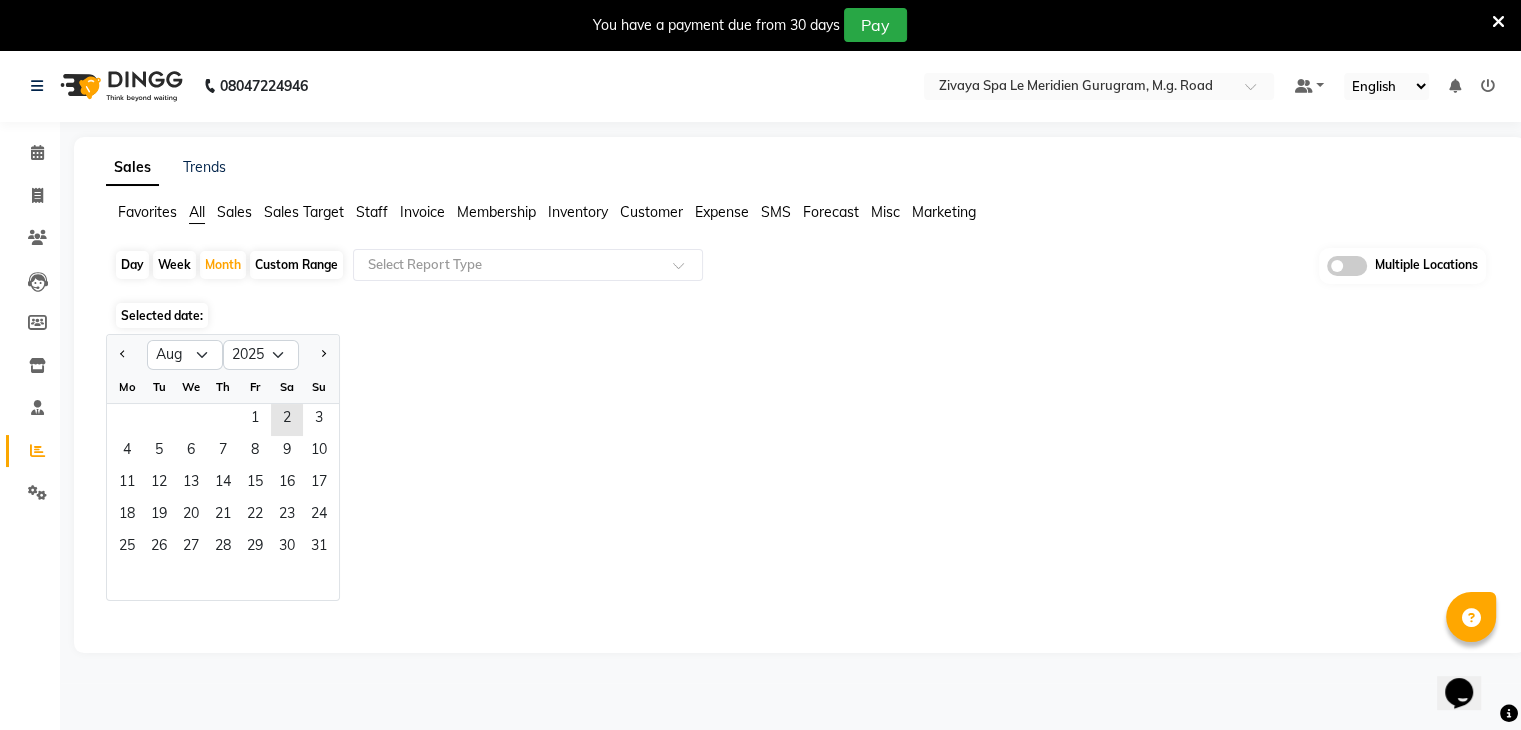click on "Day" 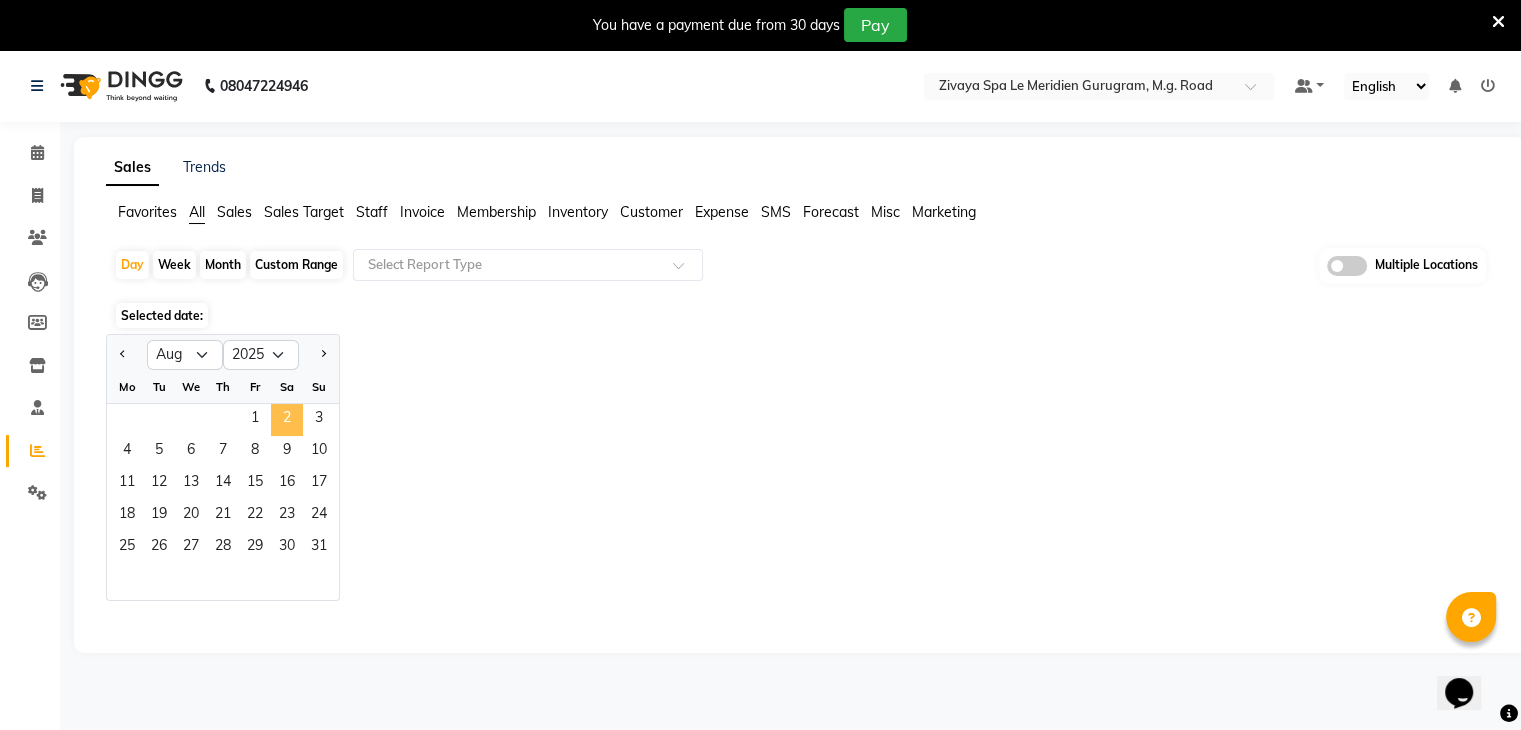 click on "2" 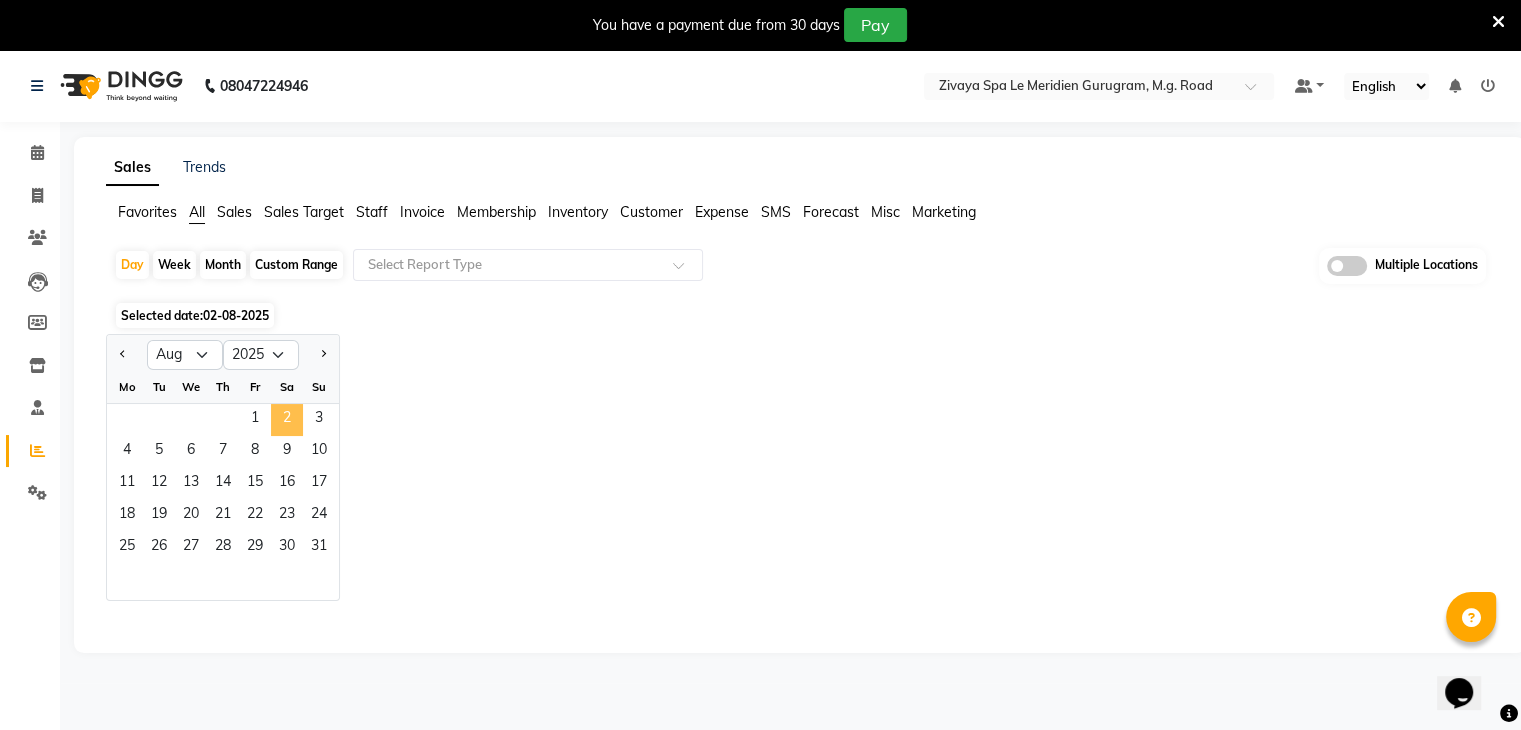 click on "2" 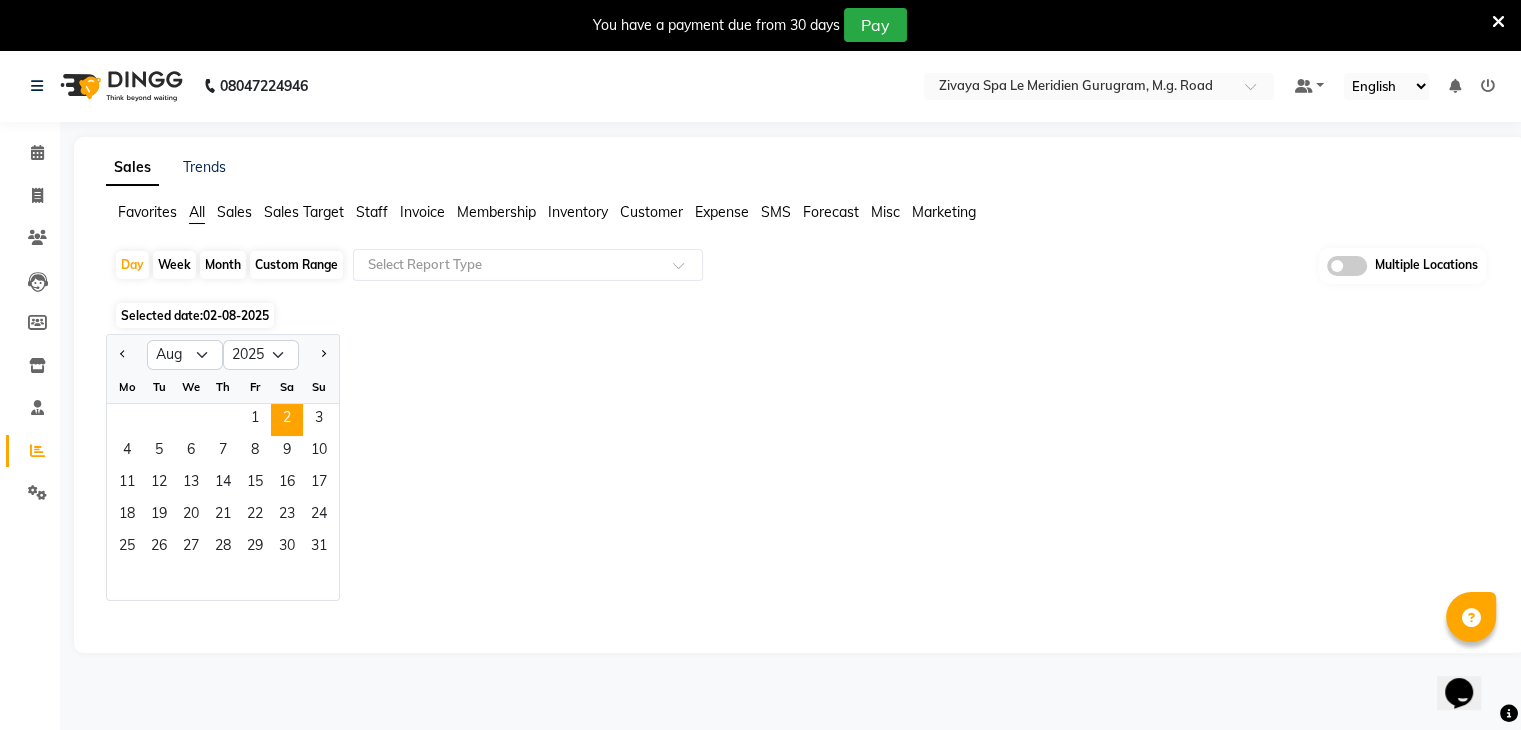 click on "Jan Feb Mar Apr May Jun Jul Aug Sep Oct Nov Dec 2015 2016 2017 2018 2019 2020 2021 2022 2023 2024 2025 2026 2027 2028 2029 2030 2031 2032 2033 2034 2035 Mo Tu We Th Fr Sa Su  1   2   3   4   5   6   7   8   9   10   11   12   13   14   15   16   17   18   19   20   21   22   23   24   25   26   27   28   29   30   31" 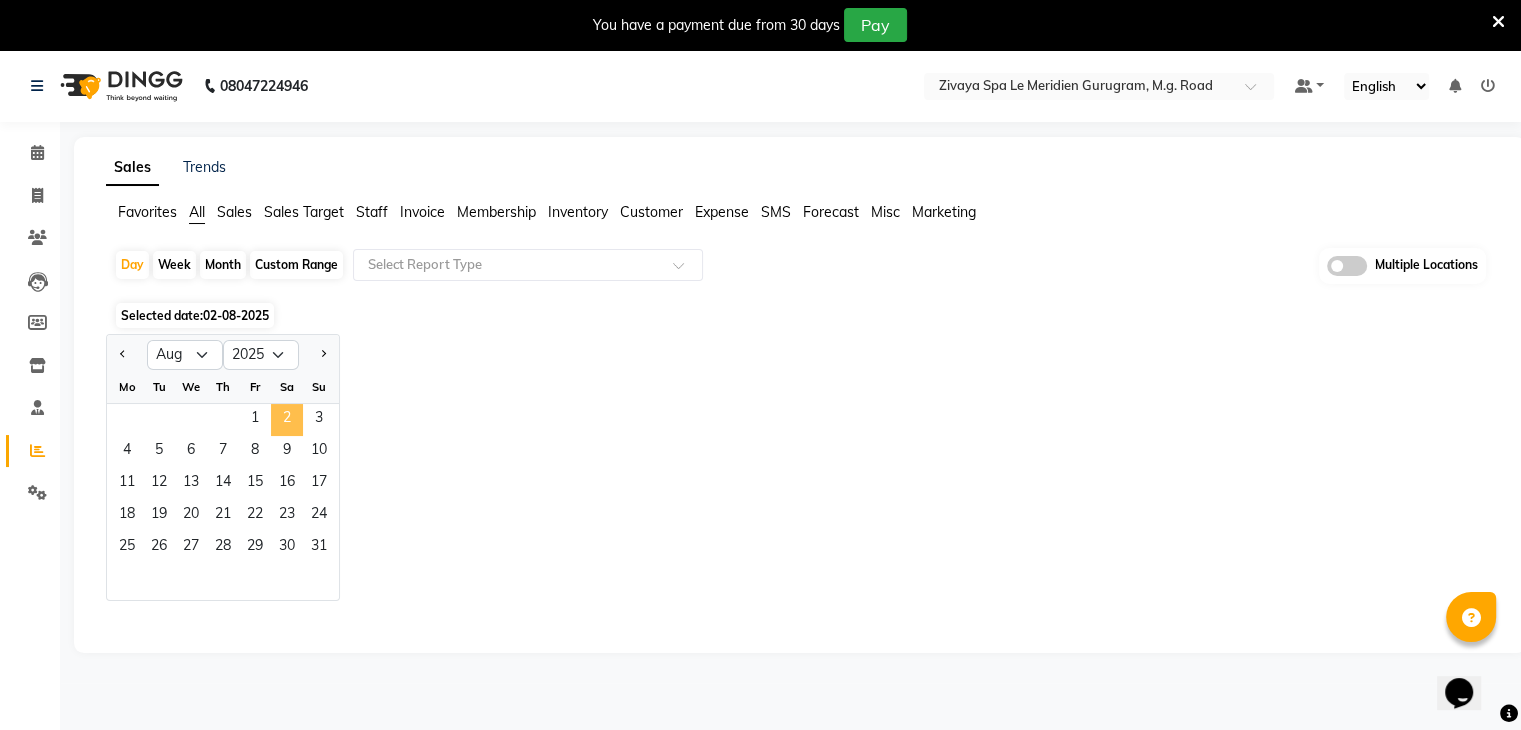 click on "2" 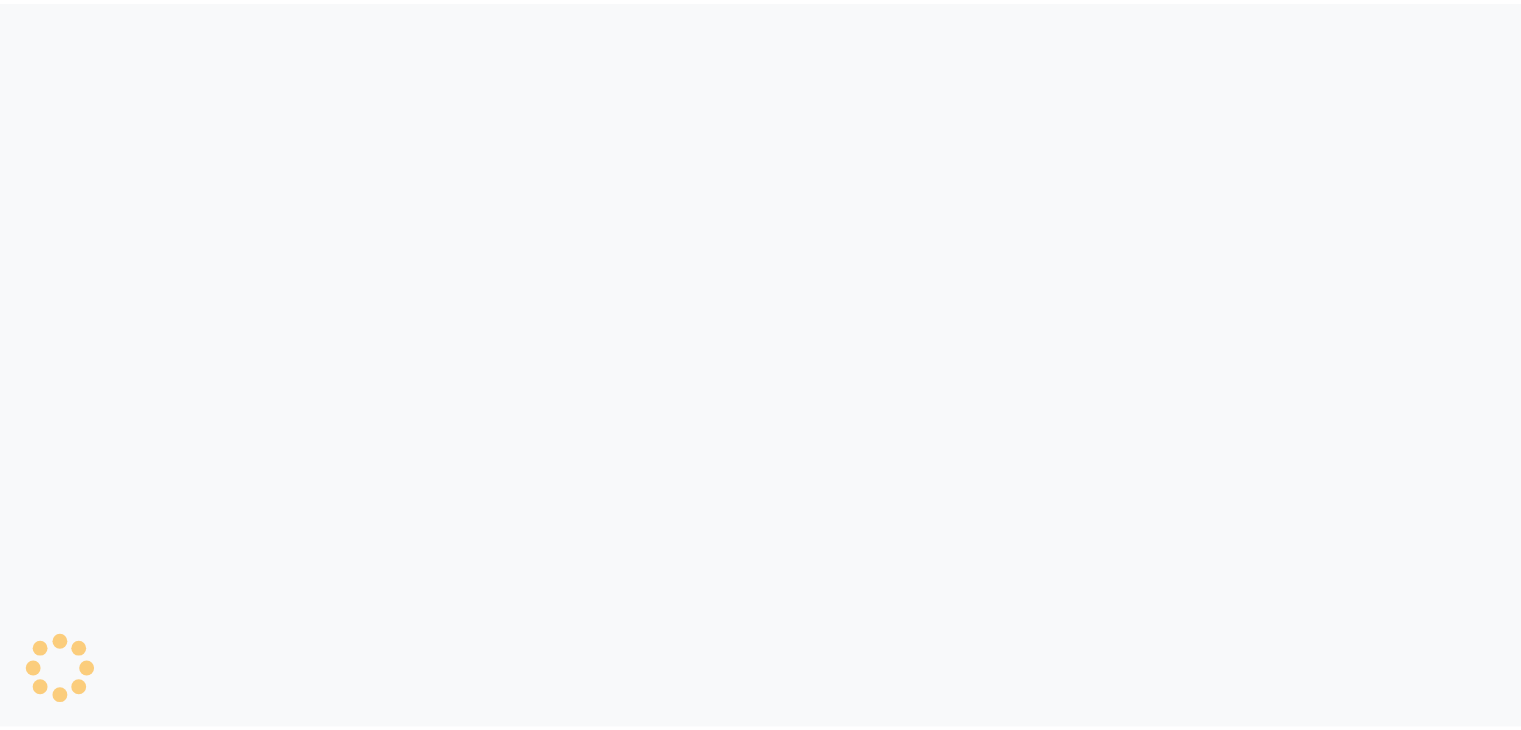 scroll, scrollTop: 0, scrollLeft: 0, axis: both 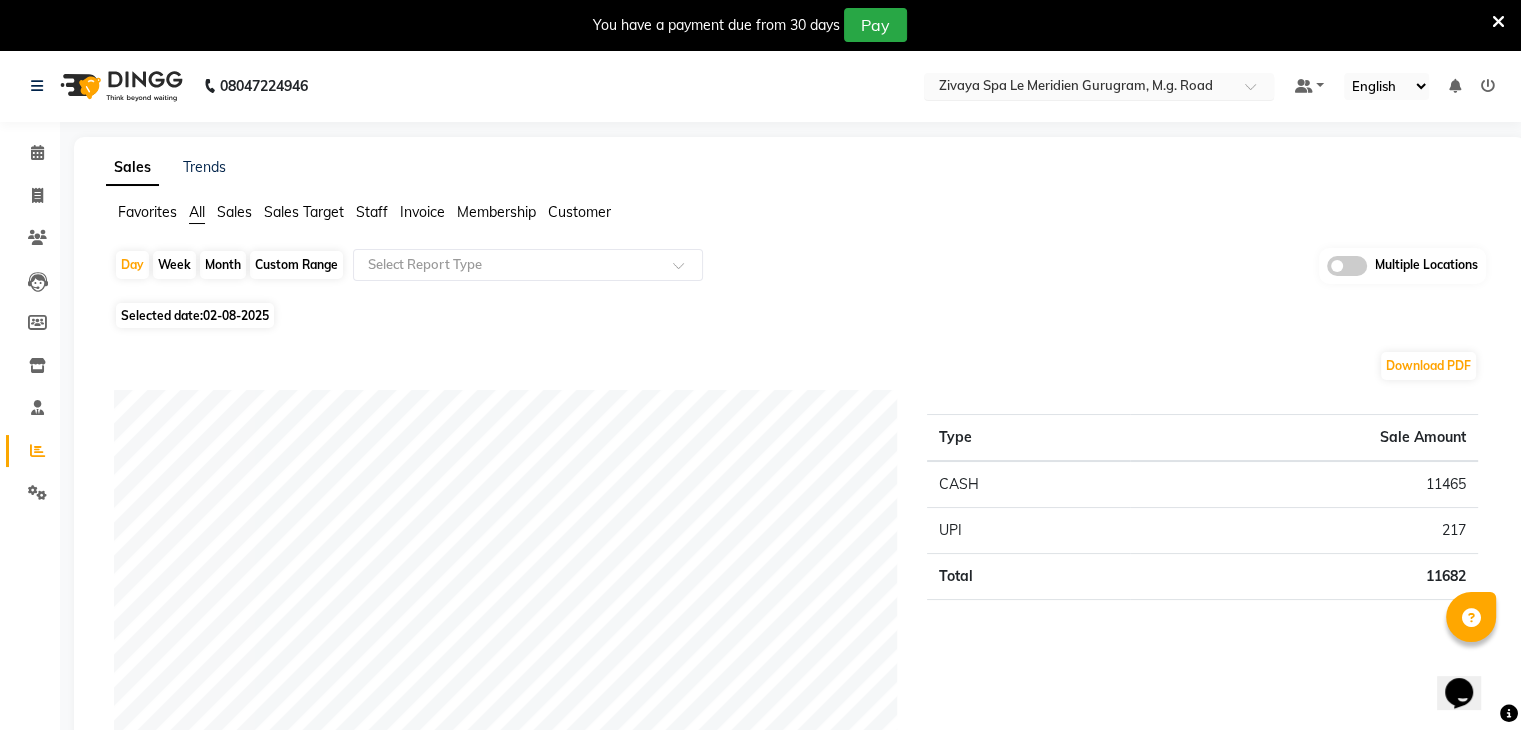 click on "Select Location × Zivaya  Spa Le Meridien Gurugram, M.g. Road" at bounding box center (1099, 86) 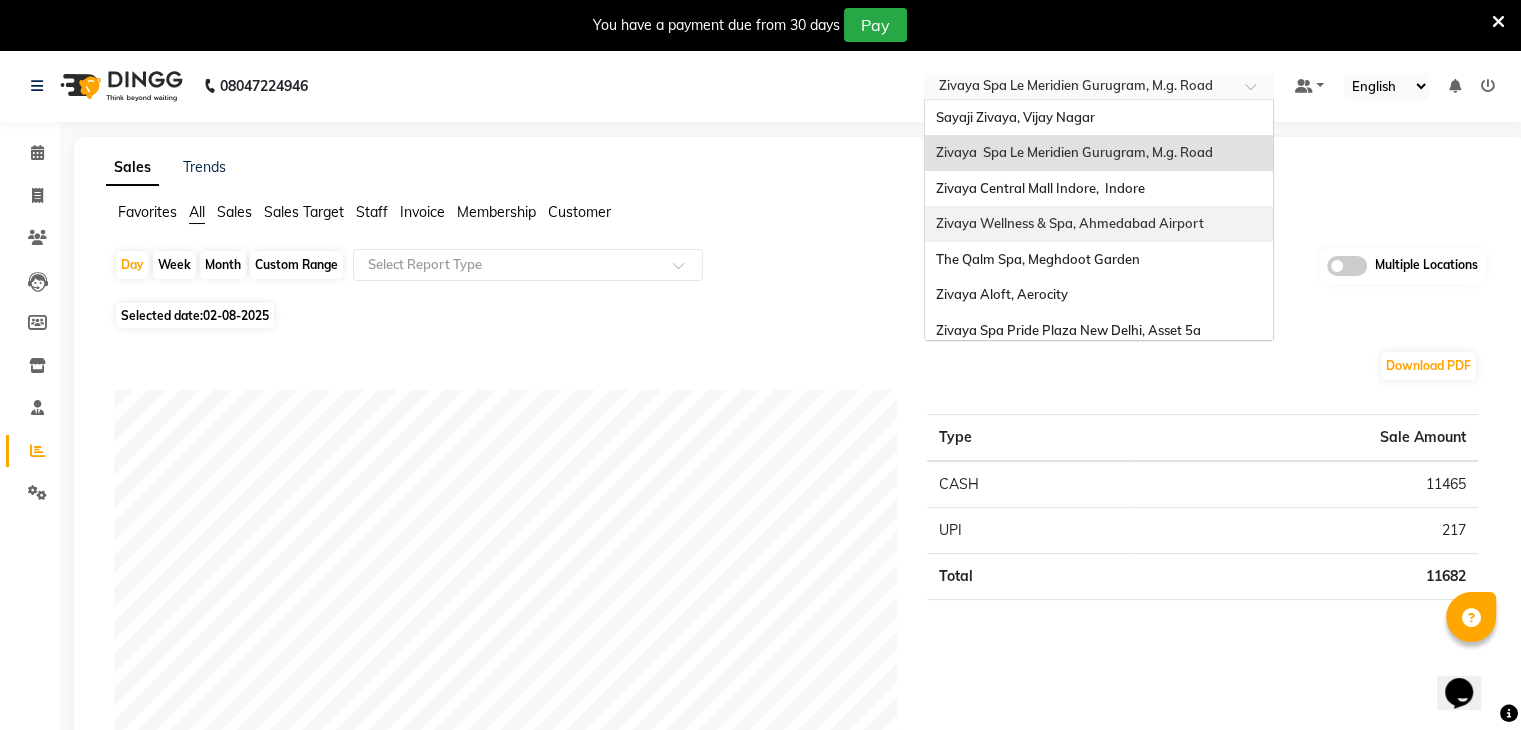 click on "Zivaya Wellness & Spa, Ahmedabad Airport" at bounding box center [1069, 223] 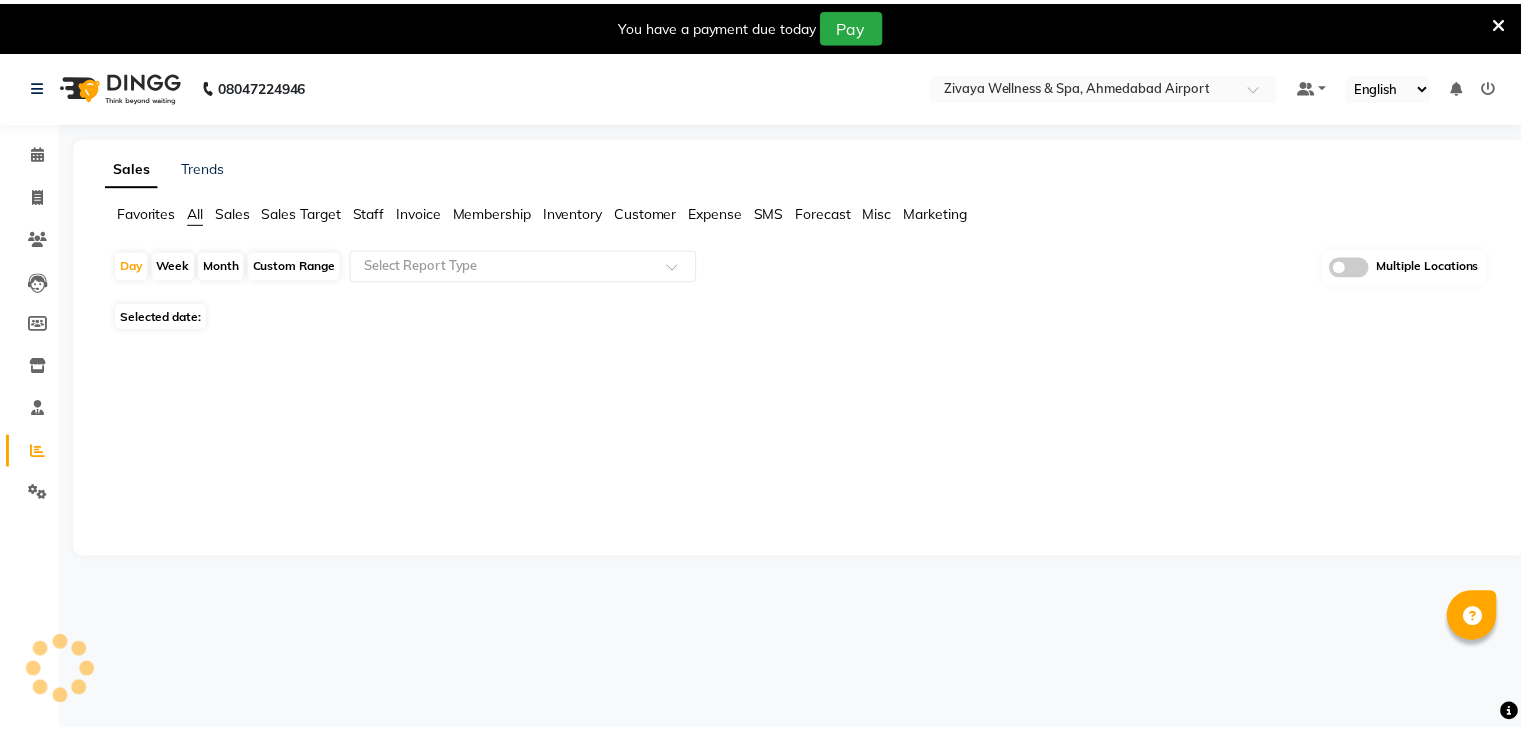 scroll, scrollTop: 0, scrollLeft: 0, axis: both 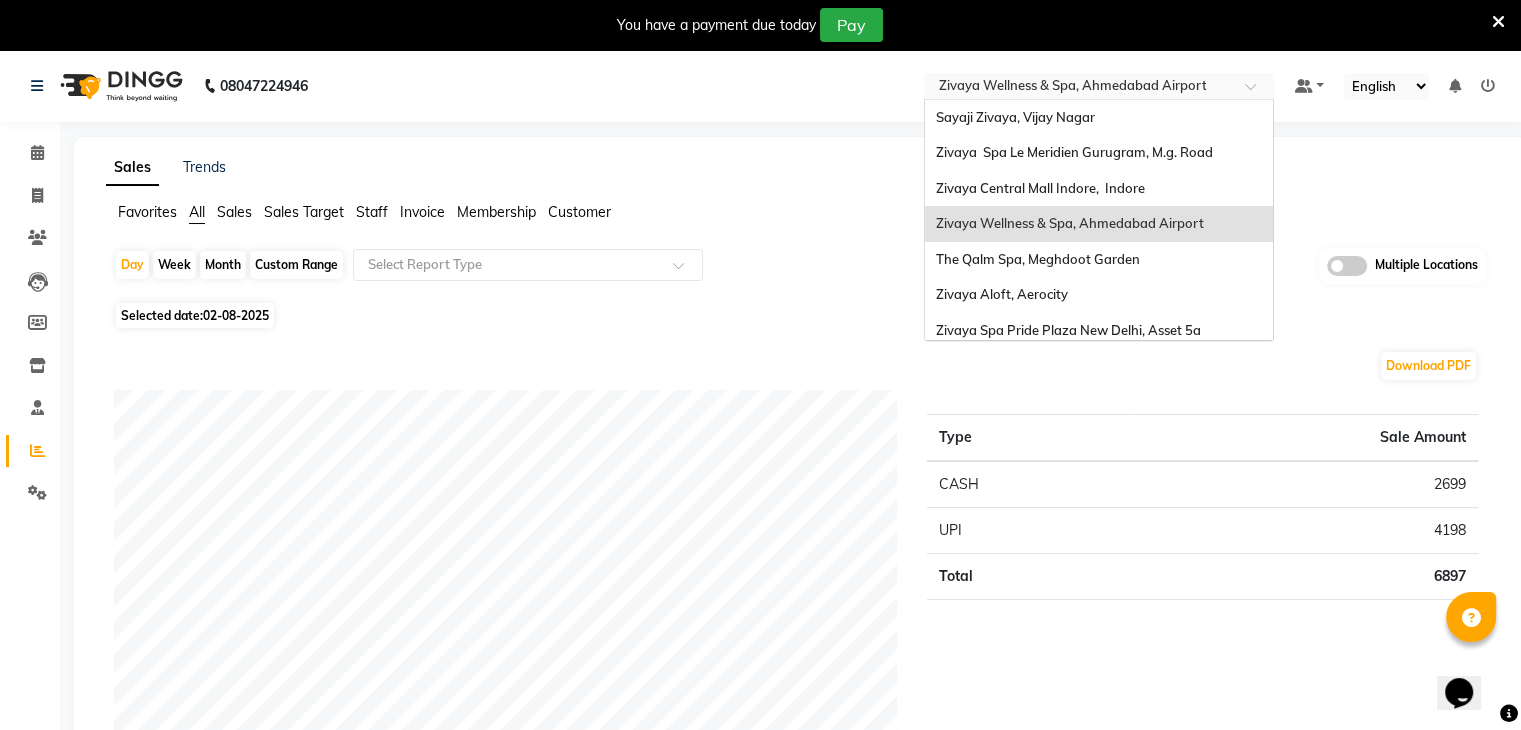 click on "Select Location × Zivaya Wellness & Spa, [CITY] Airport" at bounding box center [1099, 86] 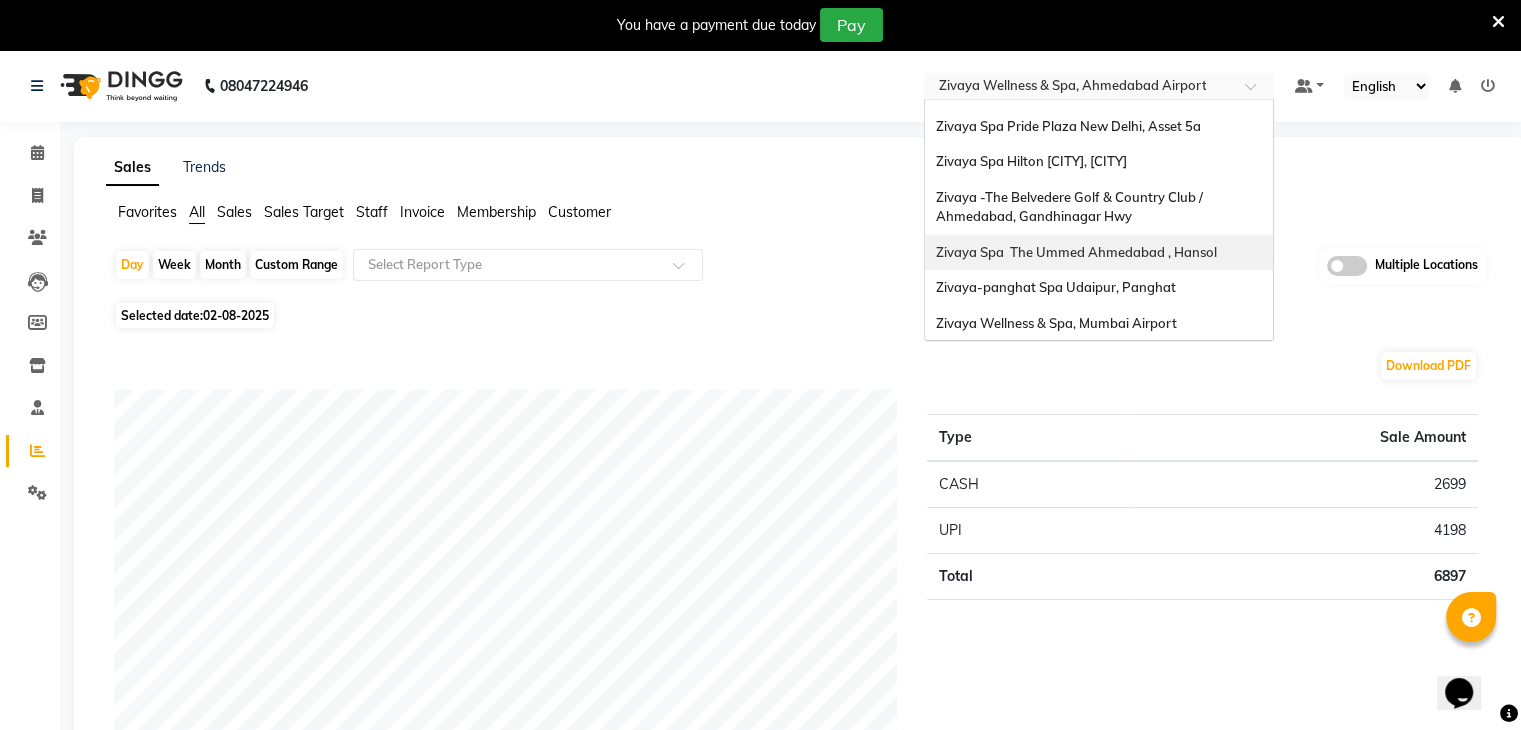 scroll, scrollTop: 205, scrollLeft: 0, axis: vertical 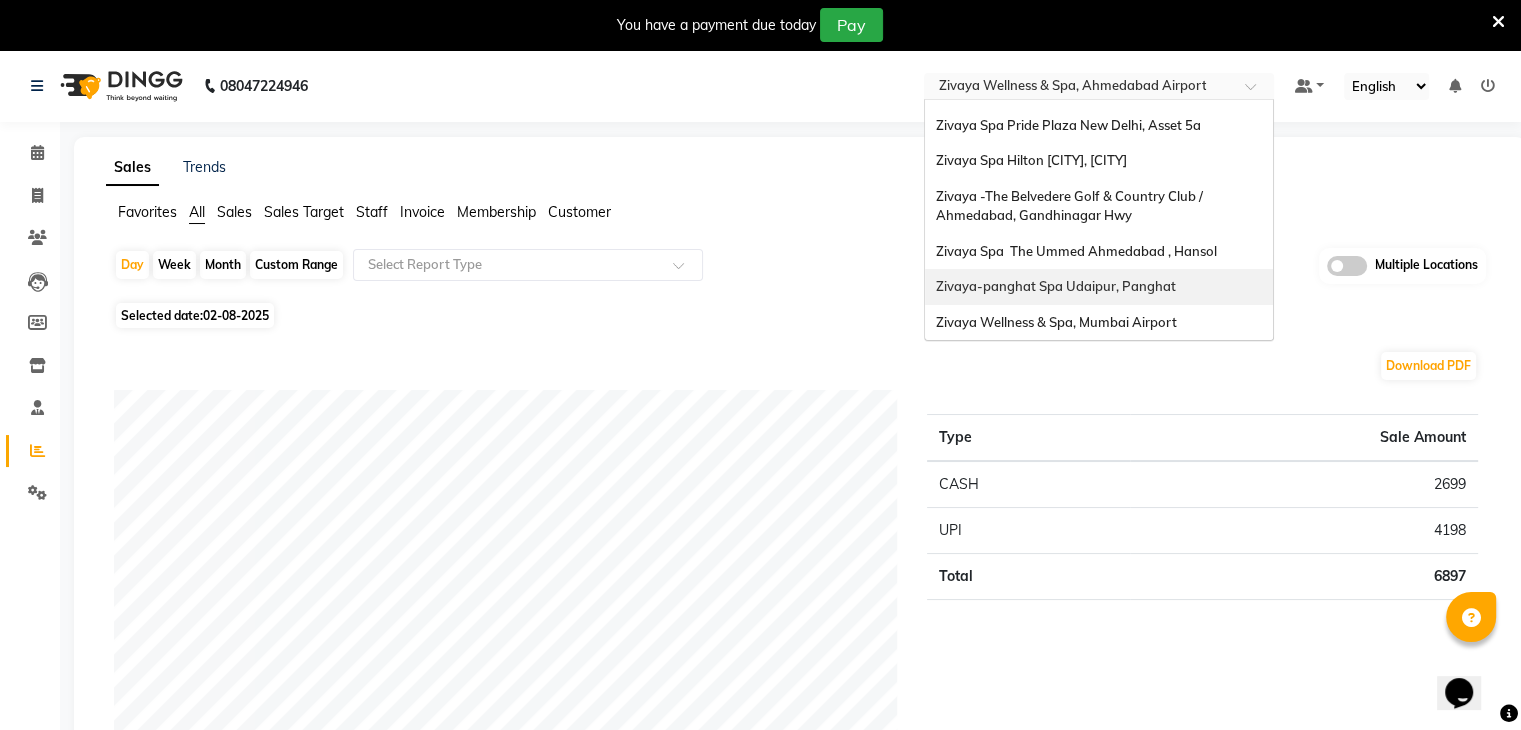 click on "Zivaya-panghat Spa Udaipur, Panghat" at bounding box center [1055, 286] 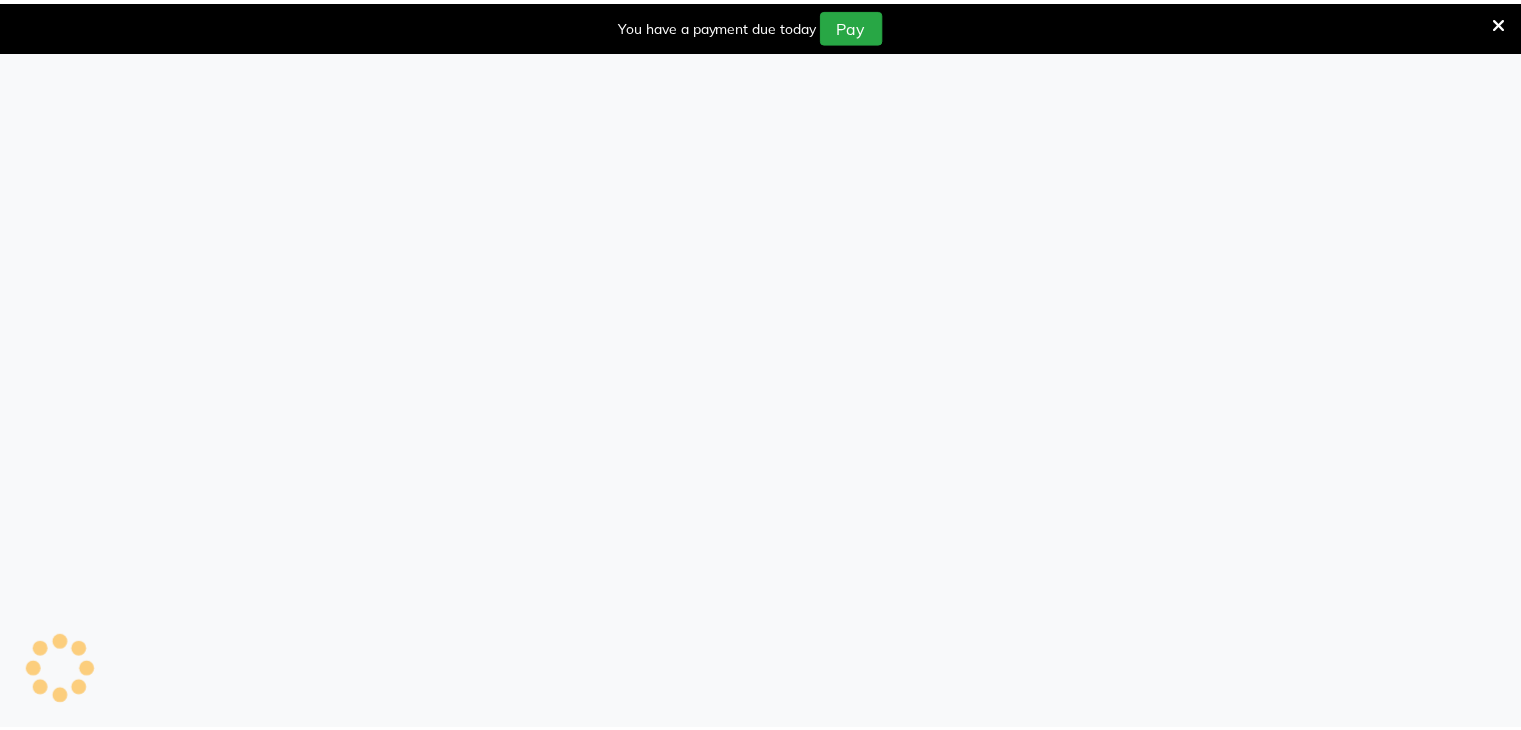 scroll, scrollTop: 0, scrollLeft: 0, axis: both 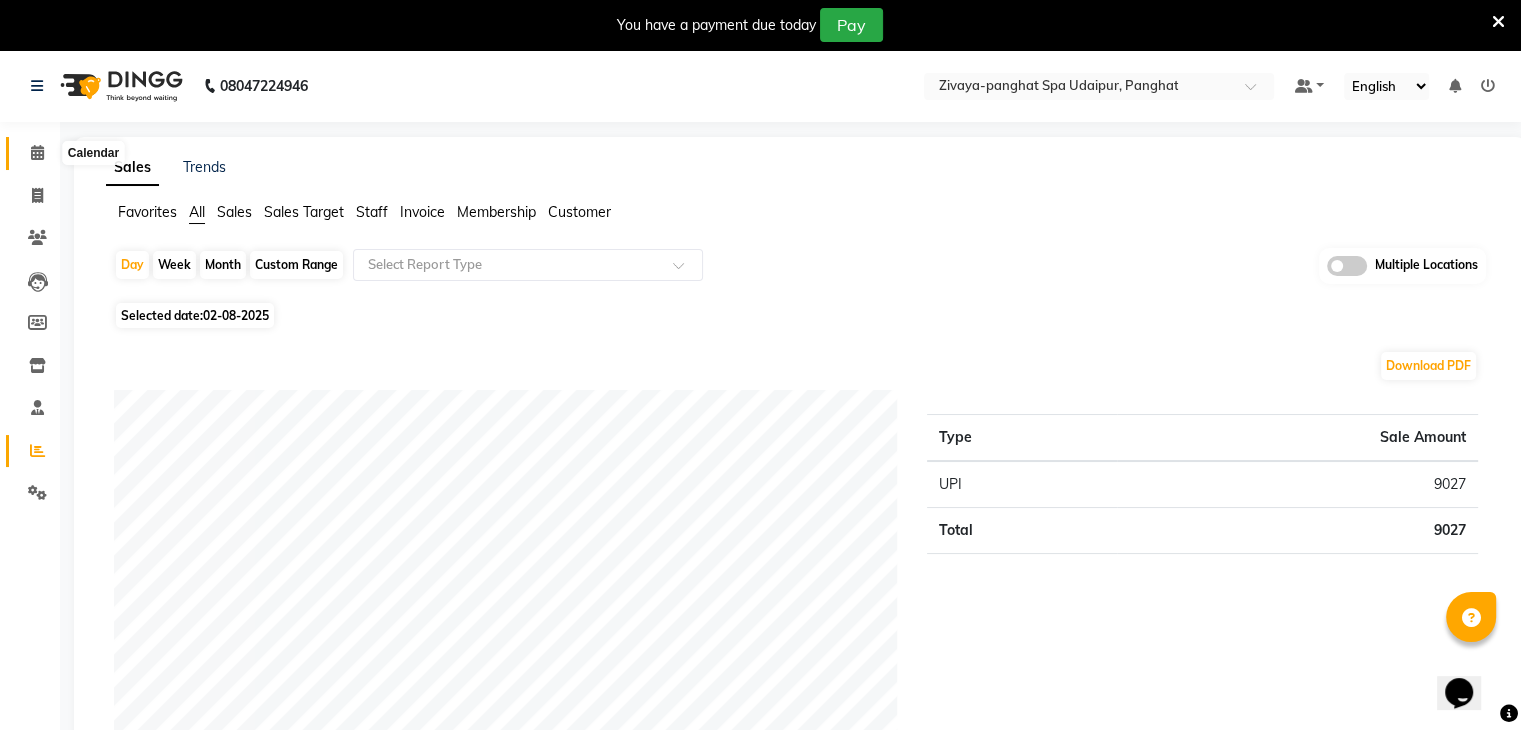 click 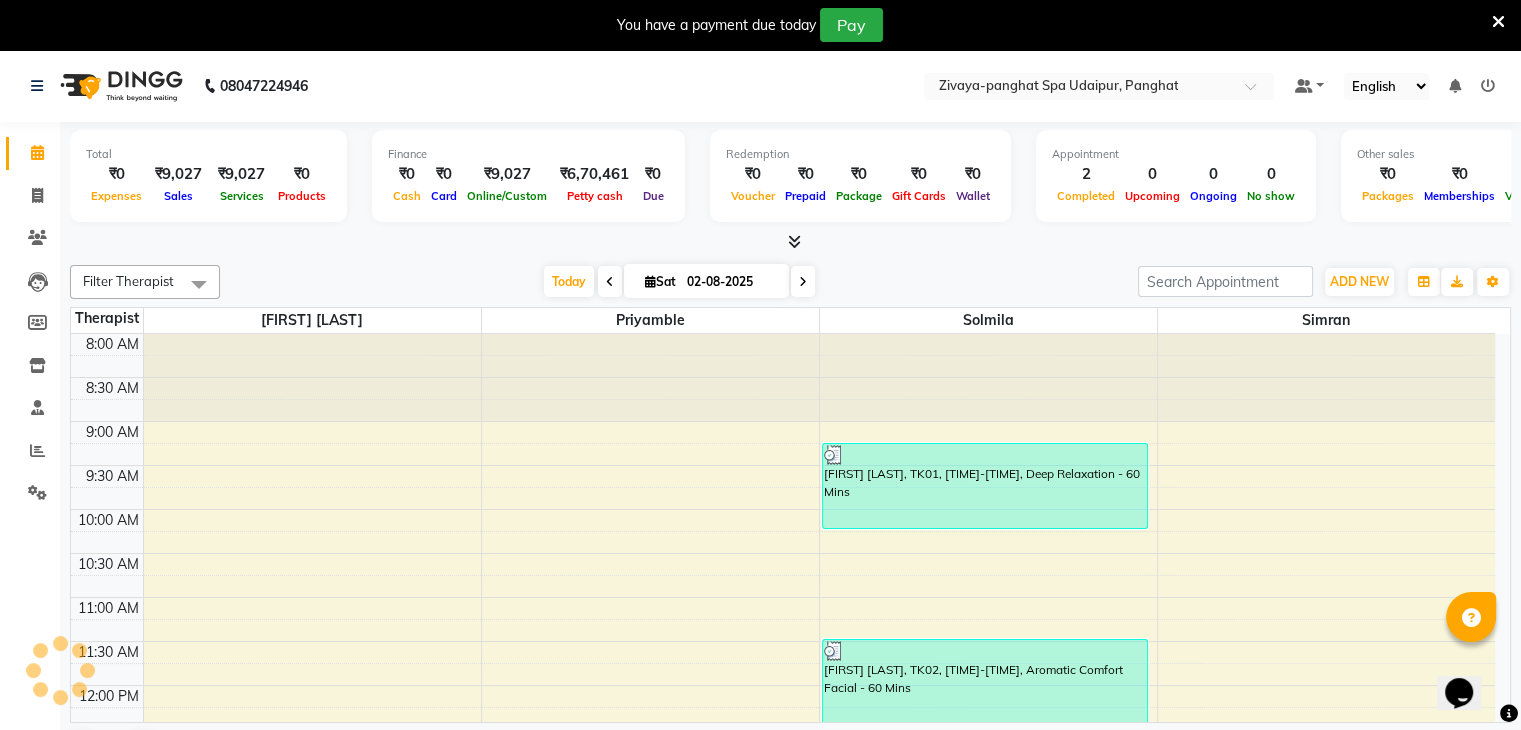scroll, scrollTop: 524, scrollLeft: 0, axis: vertical 